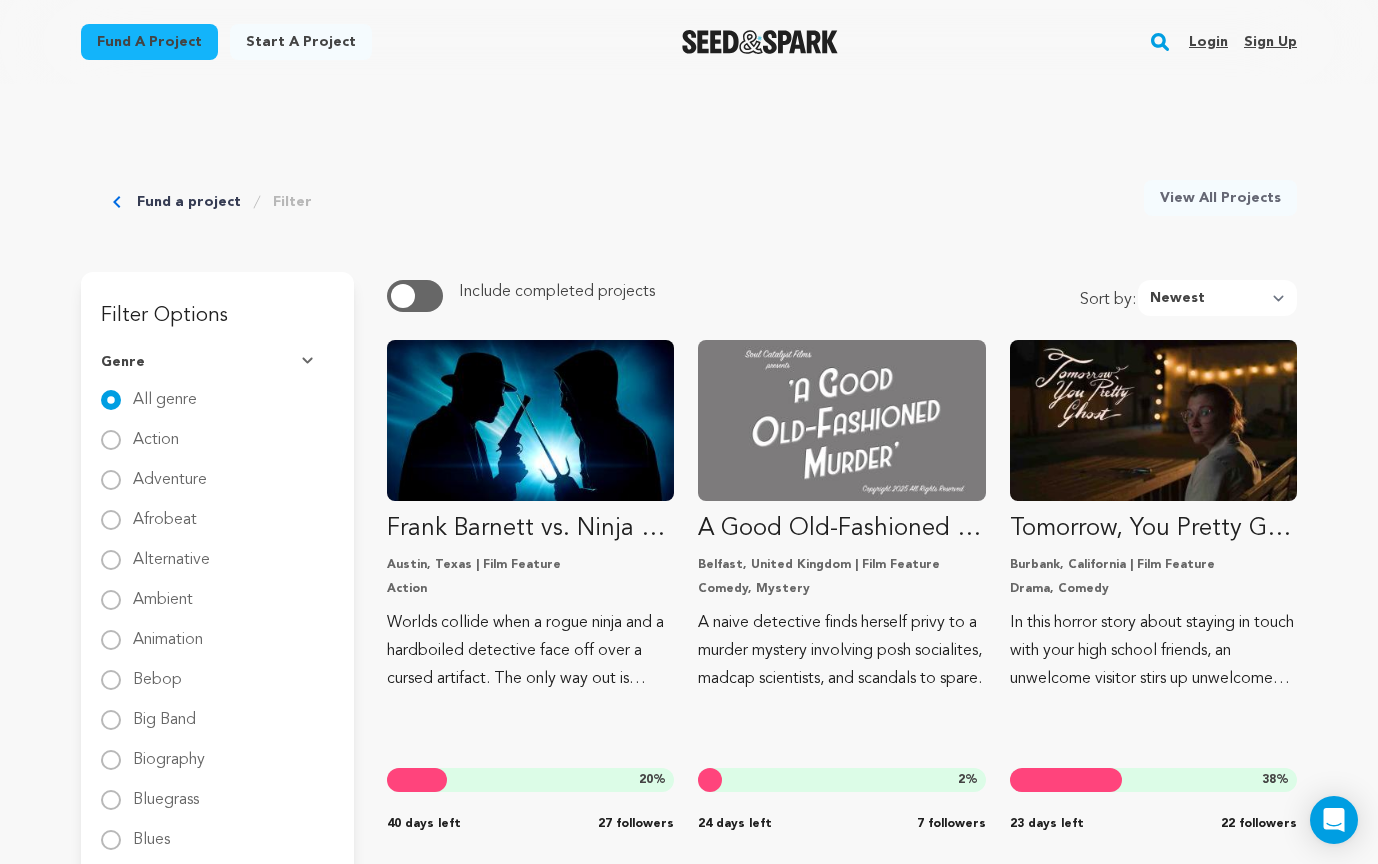 scroll, scrollTop: 0, scrollLeft: 0, axis: both 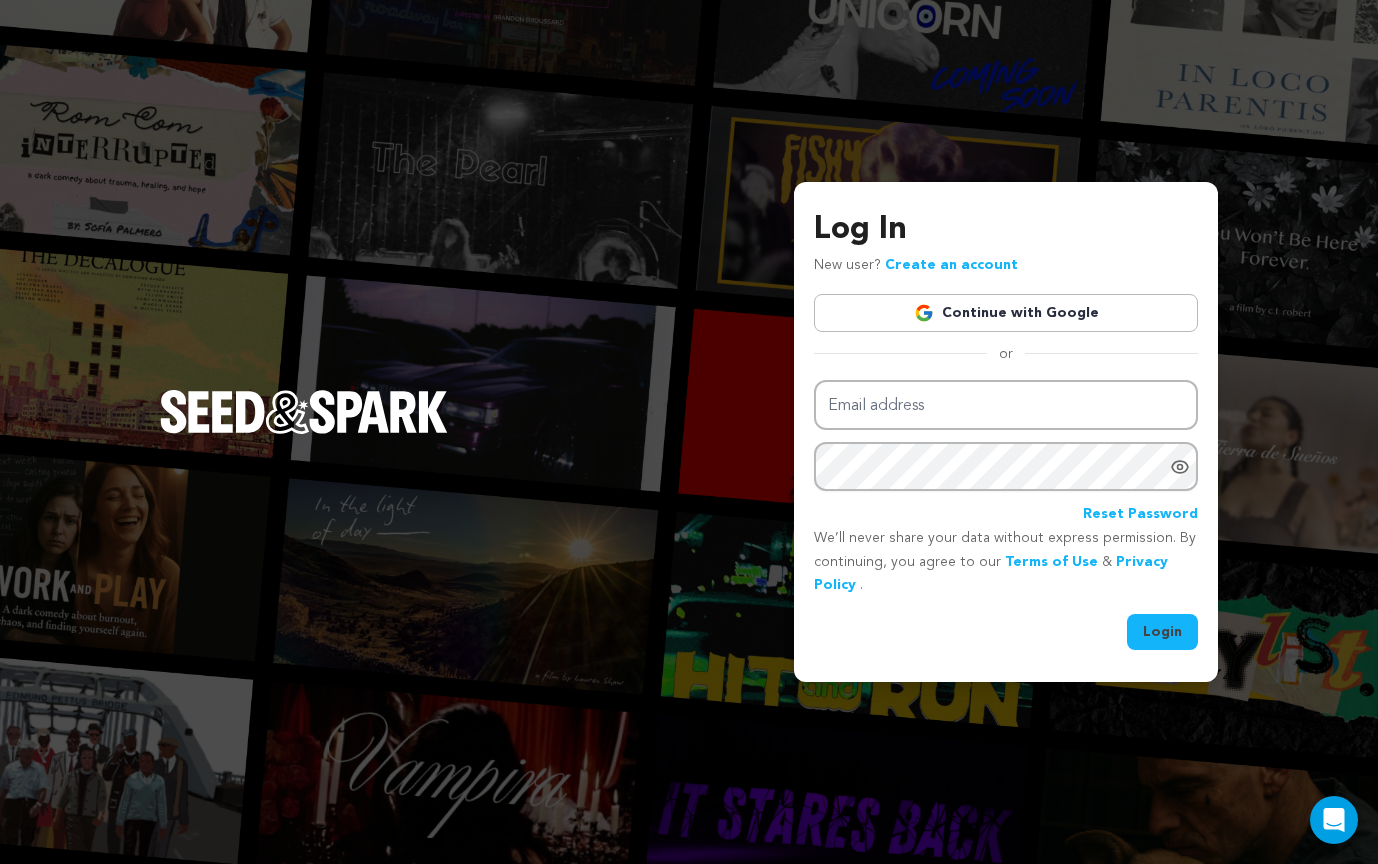 click on "Continue with Google" at bounding box center (1006, 313) 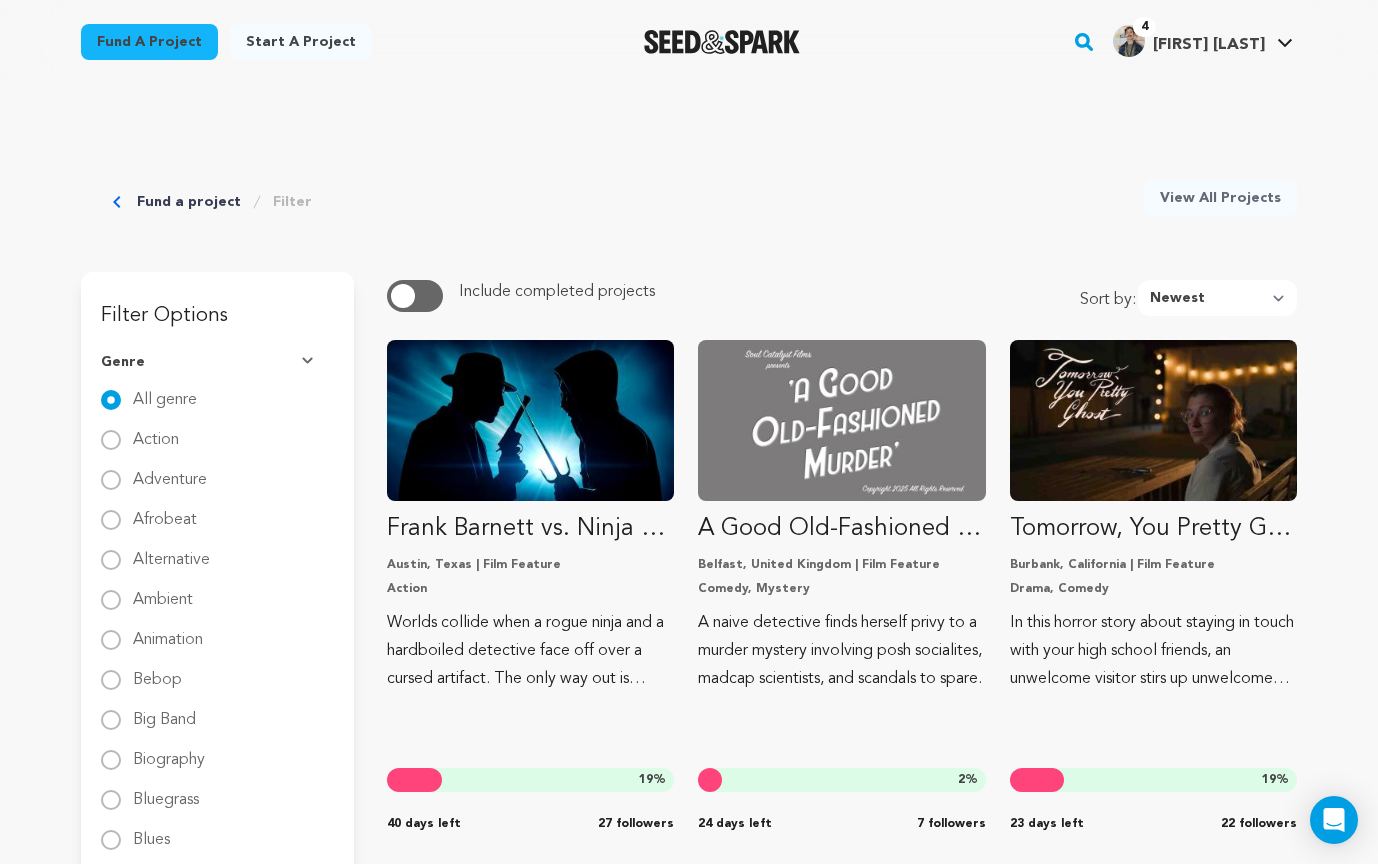 scroll, scrollTop: 0, scrollLeft: 0, axis: both 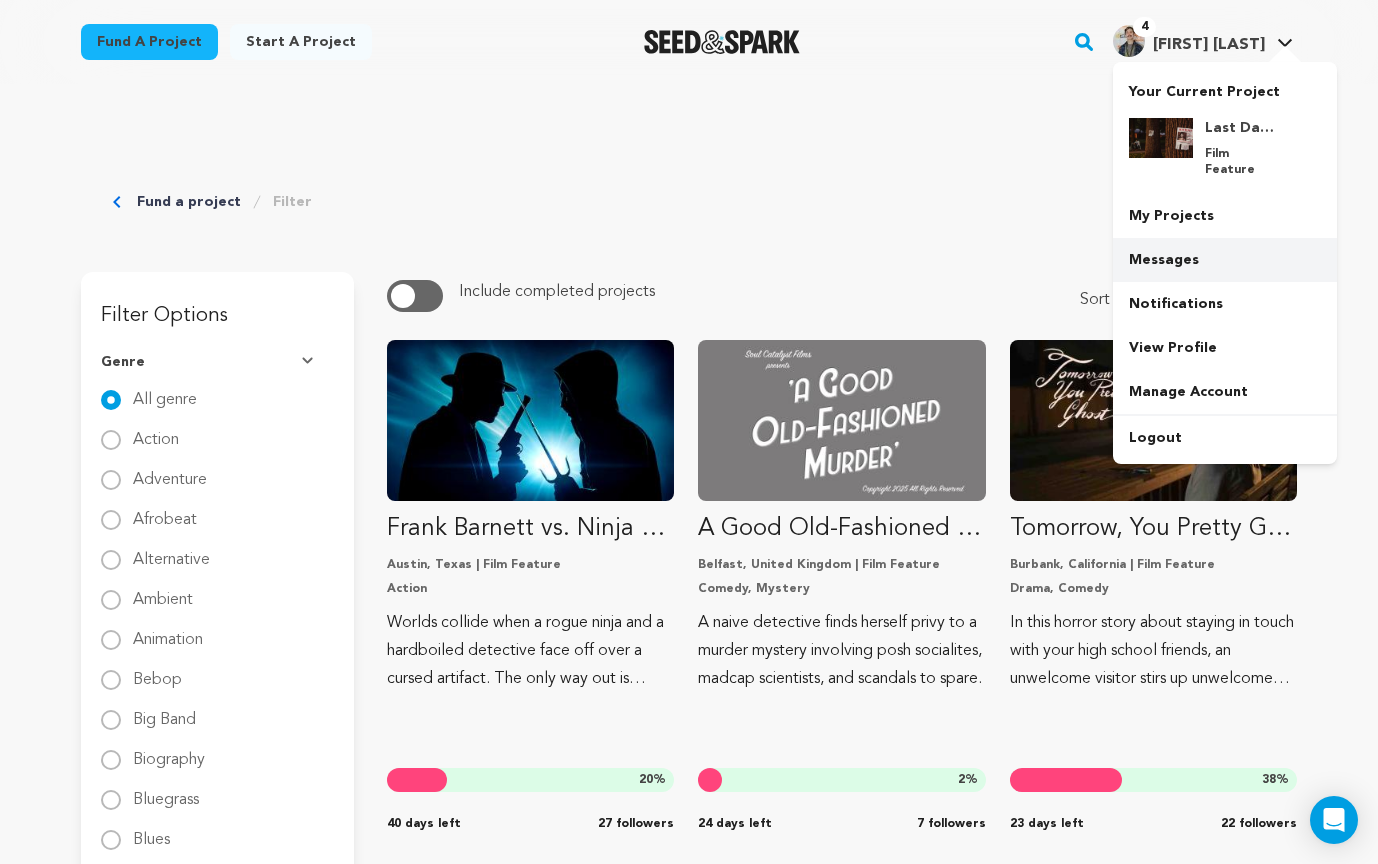 click on "Messages" at bounding box center [1225, 260] 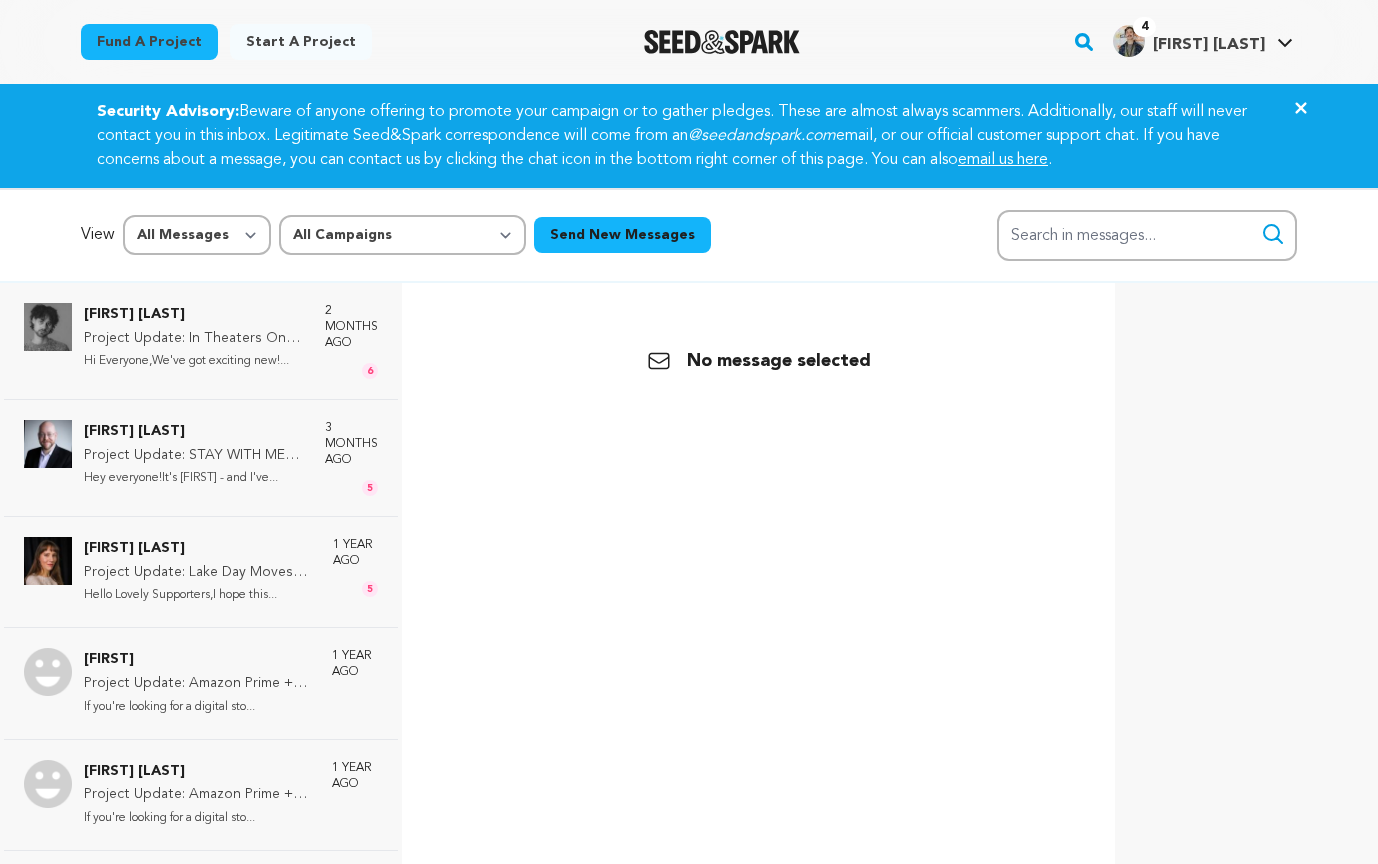 scroll, scrollTop: 0, scrollLeft: 0, axis: both 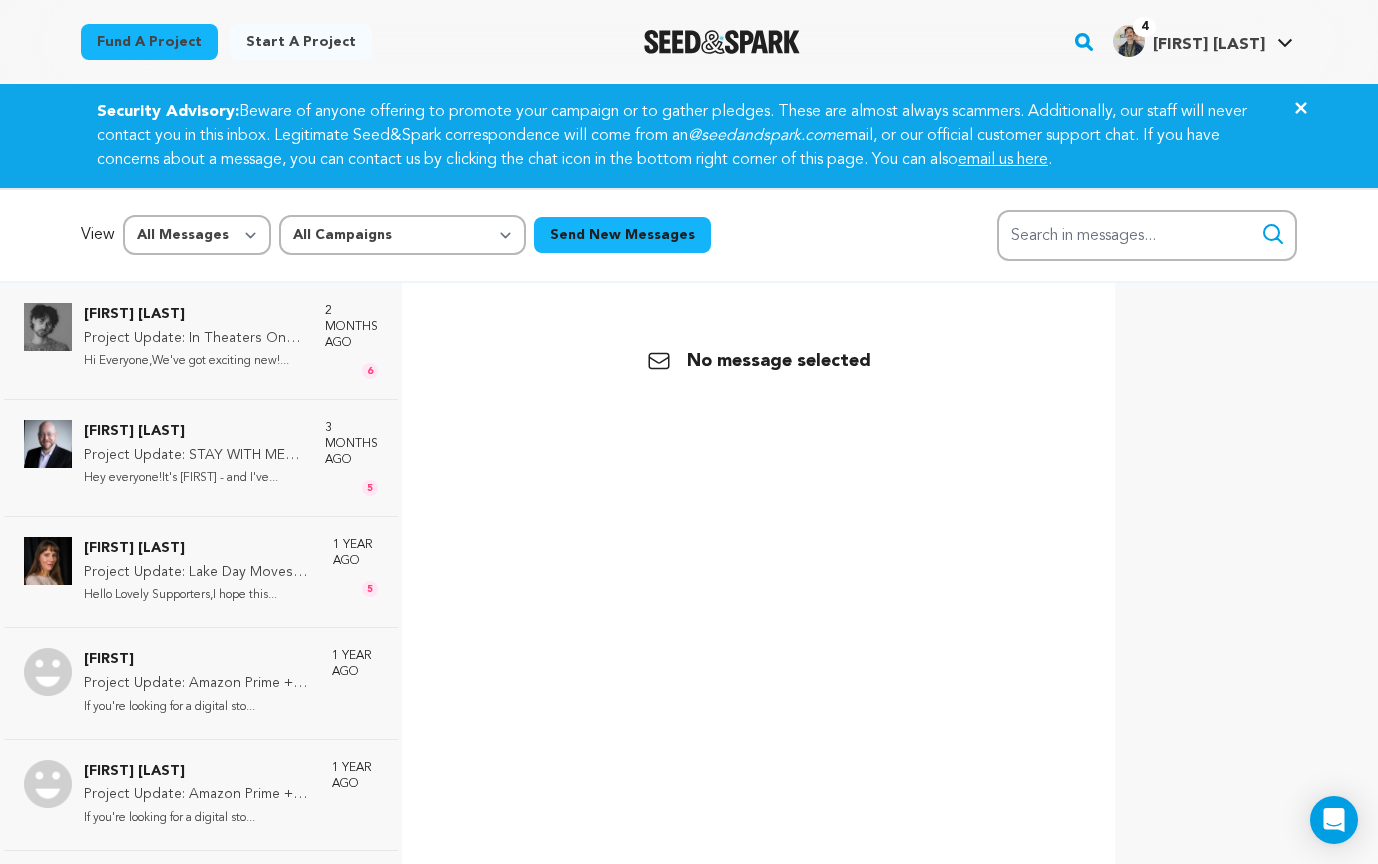 click 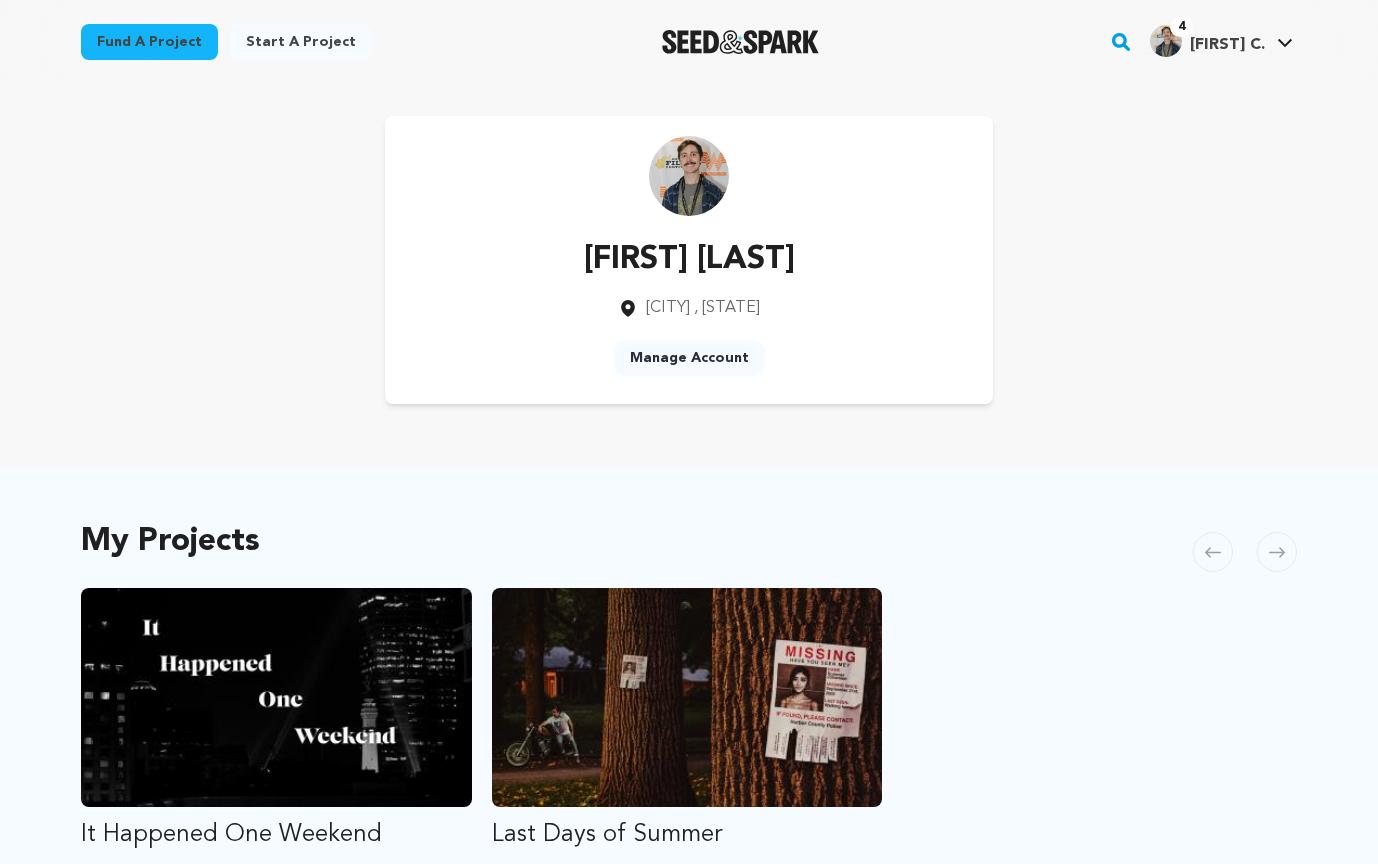 scroll, scrollTop: 0, scrollLeft: 0, axis: both 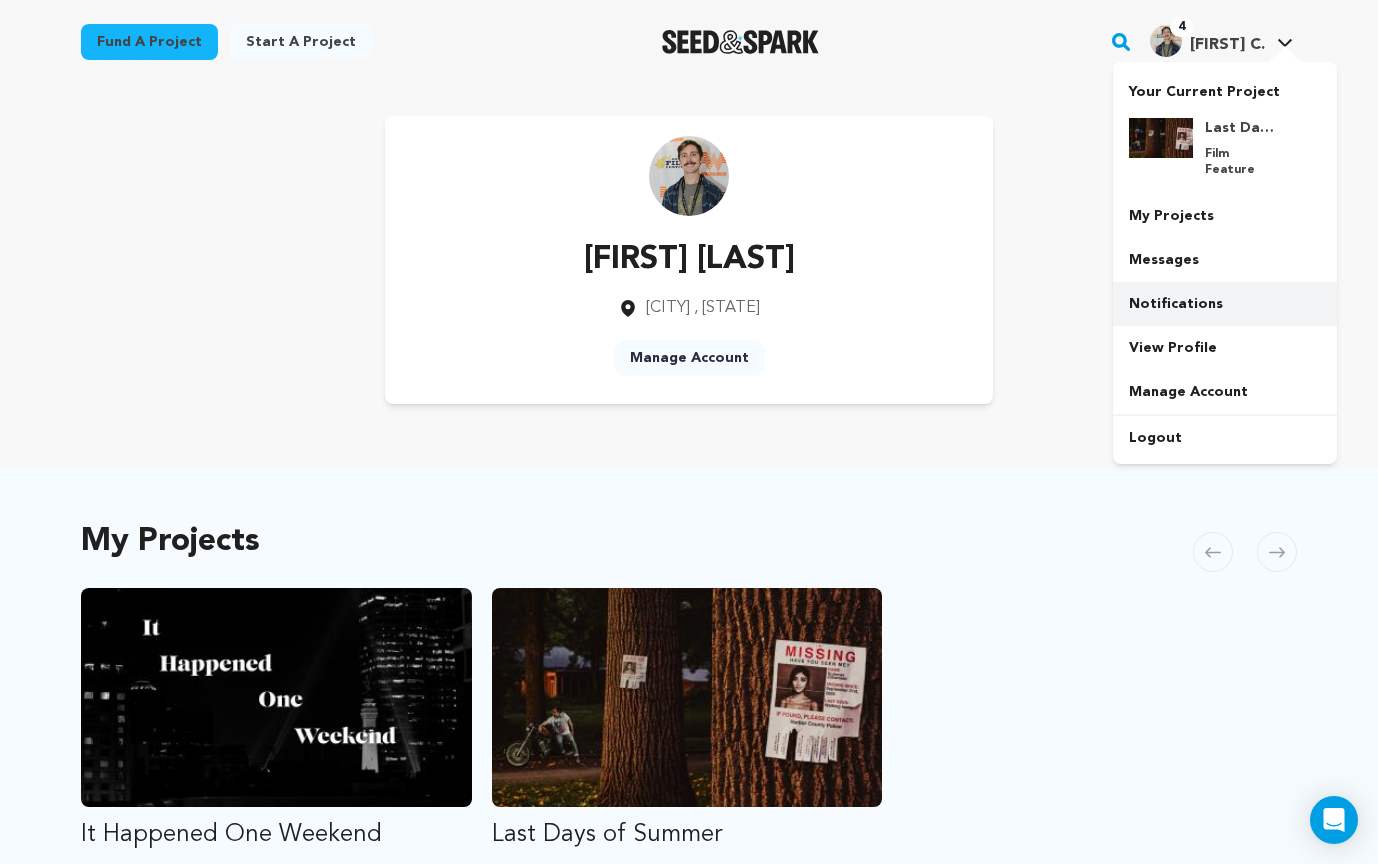 click on "Notifications" at bounding box center [1225, 304] 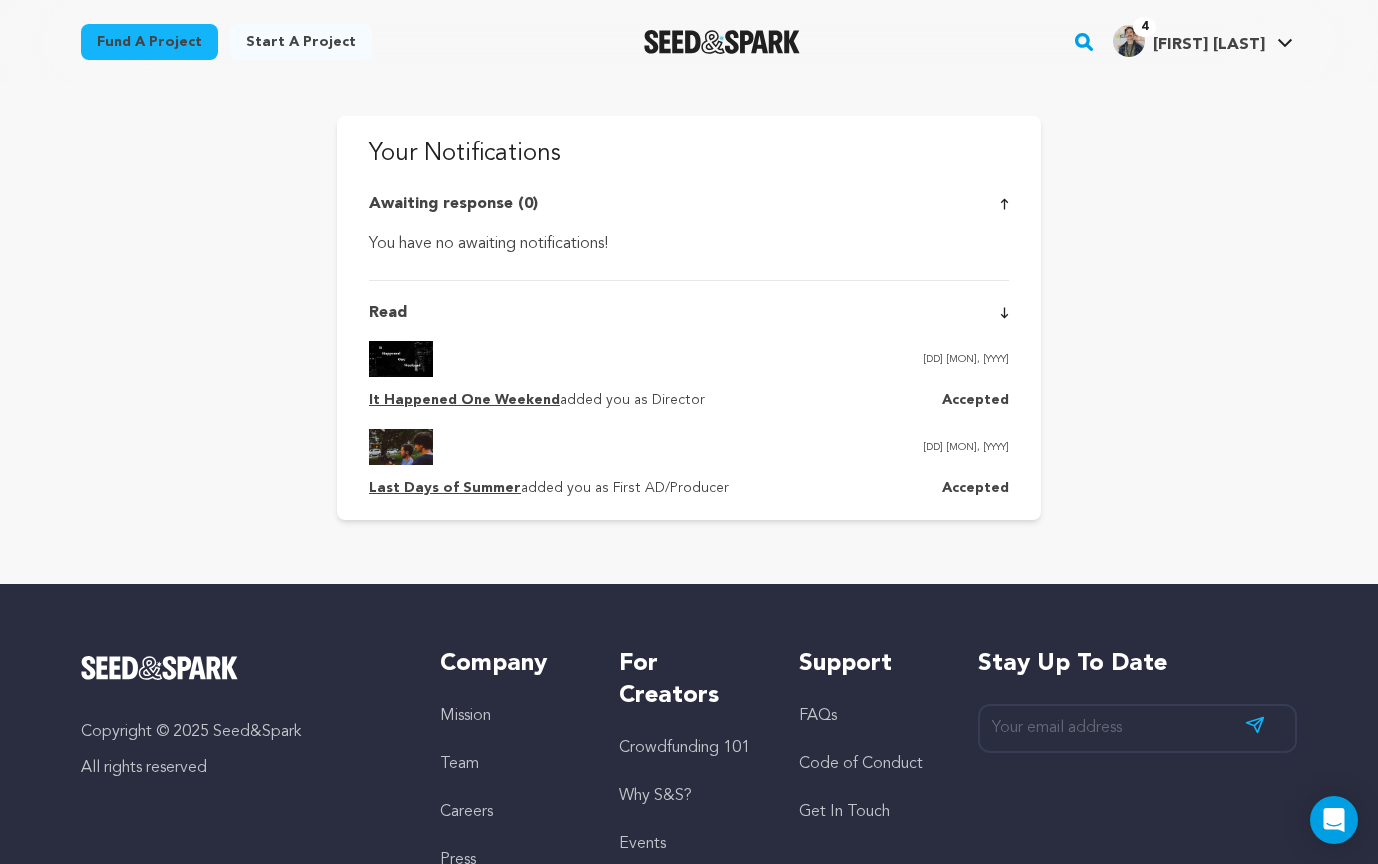scroll, scrollTop: 0, scrollLeft: 0, axis: both 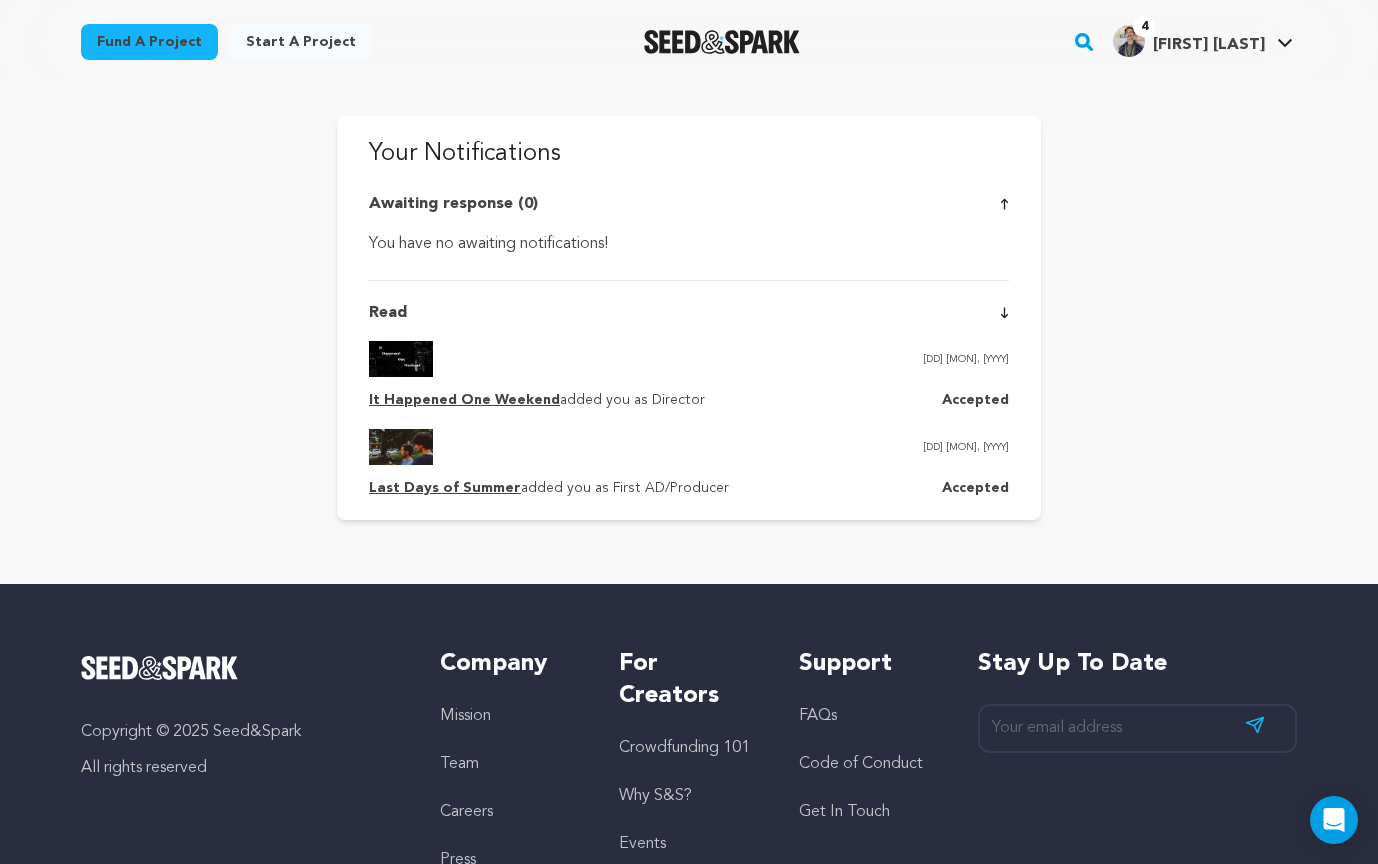 click on "It Happened One Weekend" at bounding box center (464, 400) 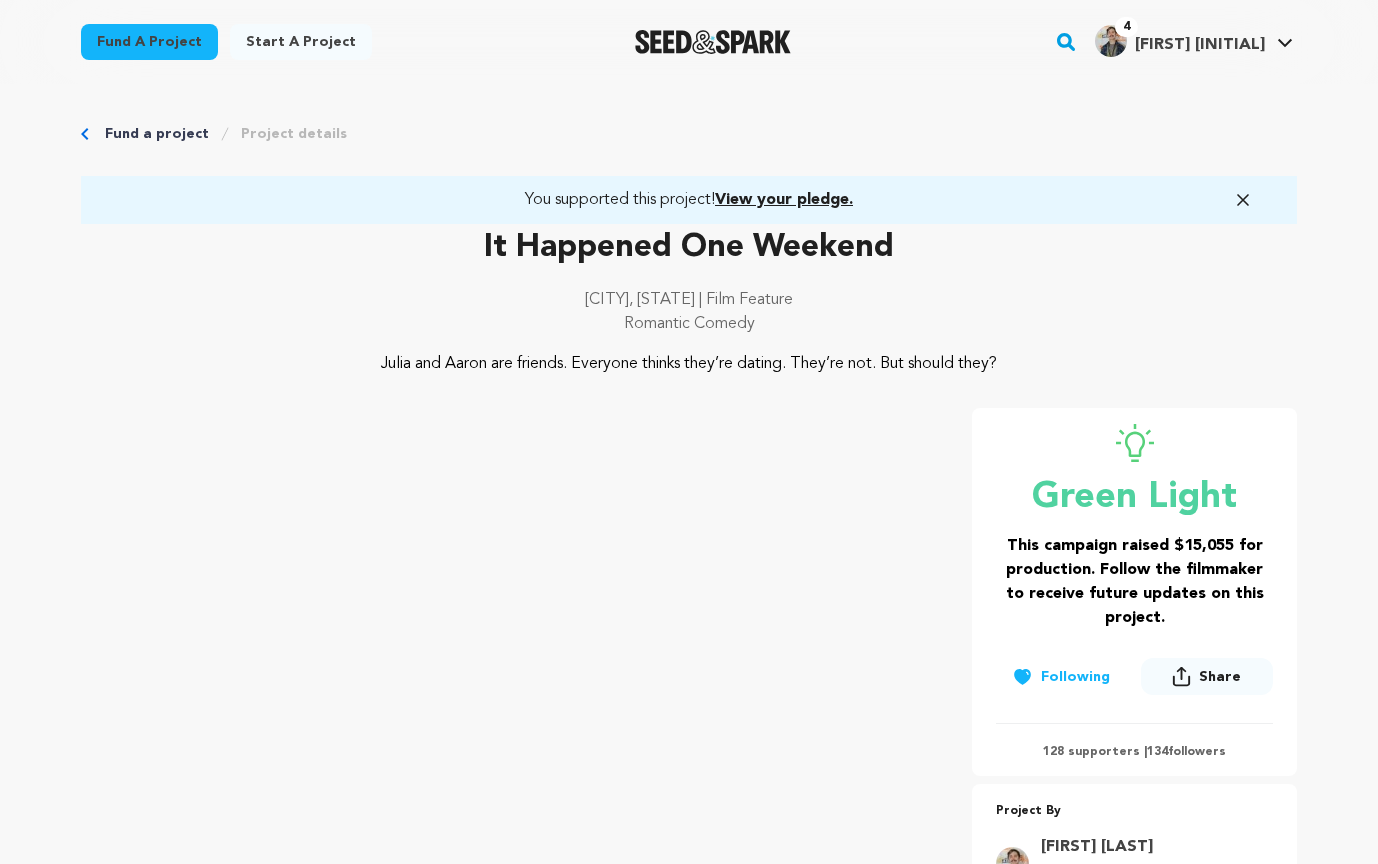 scroll, scrollTop: 0, scrollLeft: 0, axis: both 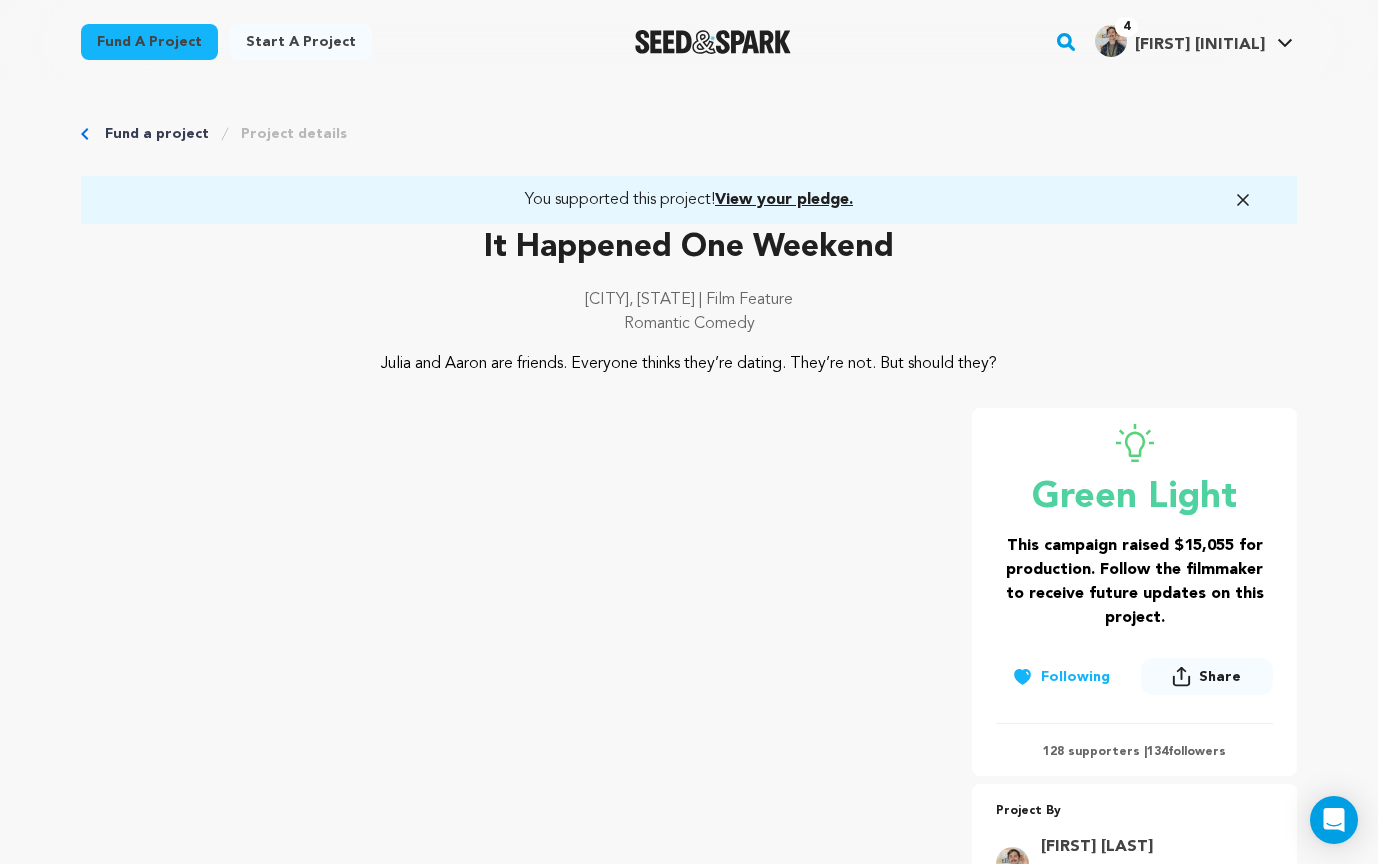 click on "Project details" at bounding box center (294, 134) 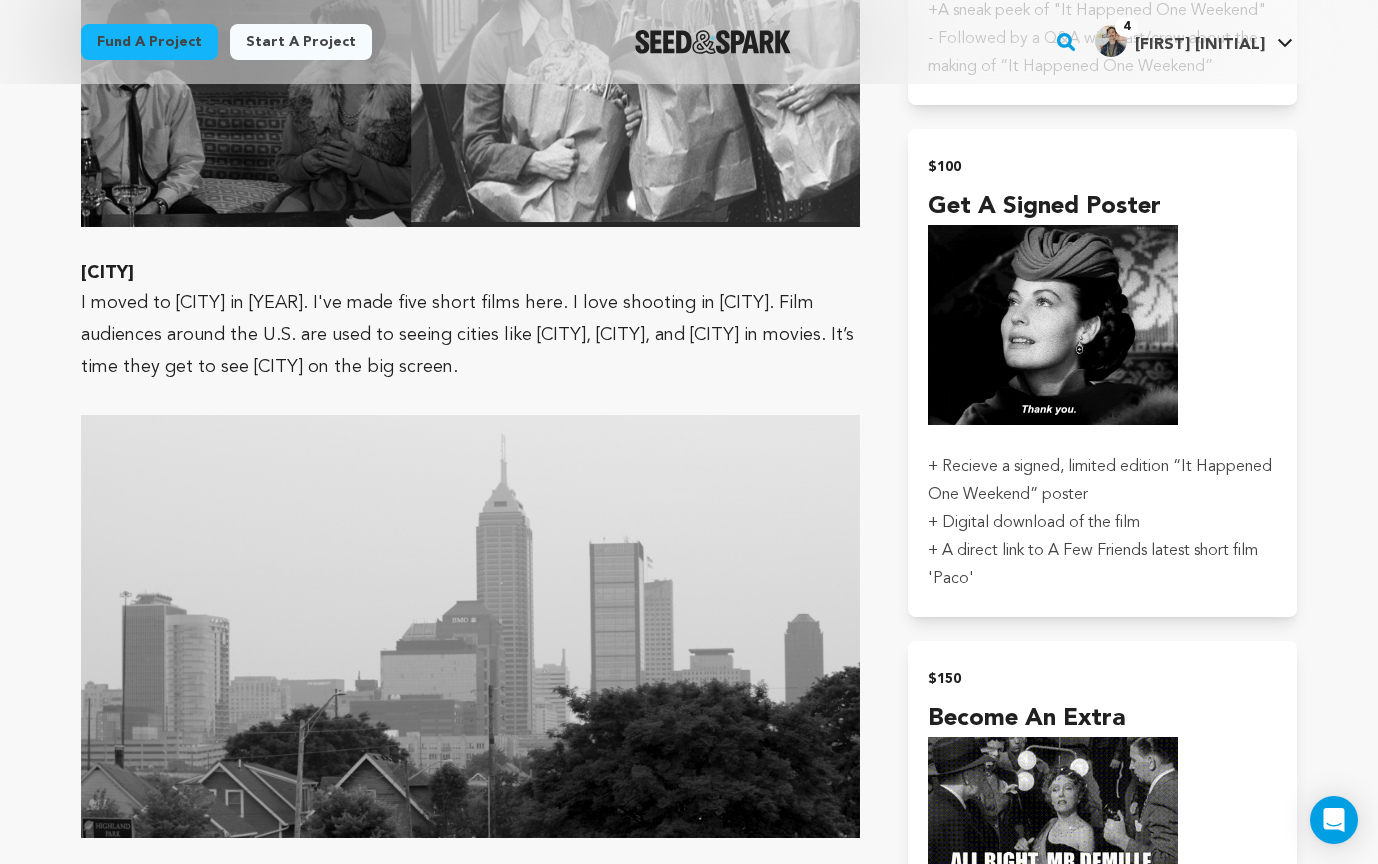 scroll, scrollTop: 2562, scrollLeft: 0, axis: vertical 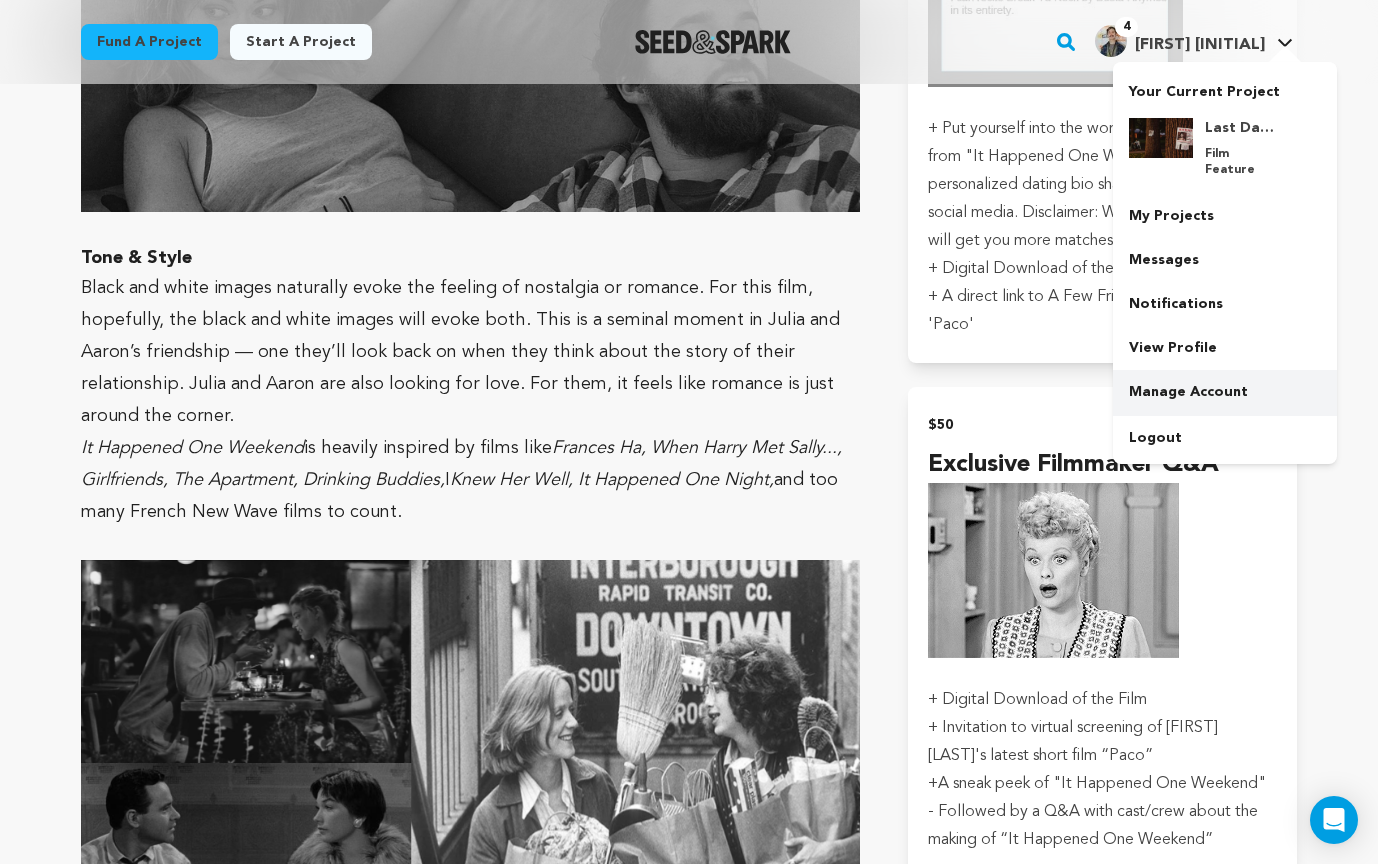 click on "Manage Account" at bounding box center [1225, 392] 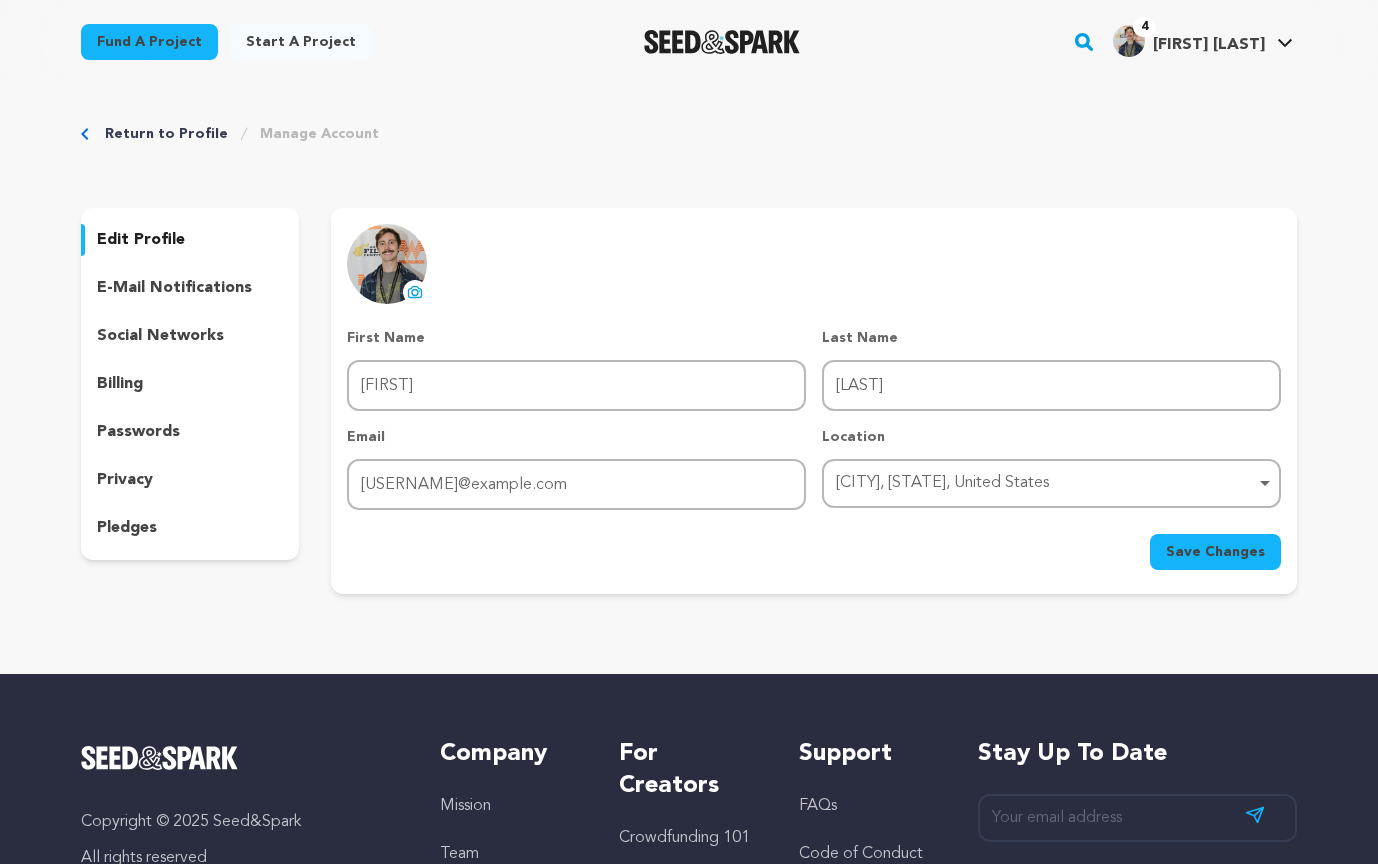 scroll, scrollTop: 0, scrollLeft: 0, axis: both 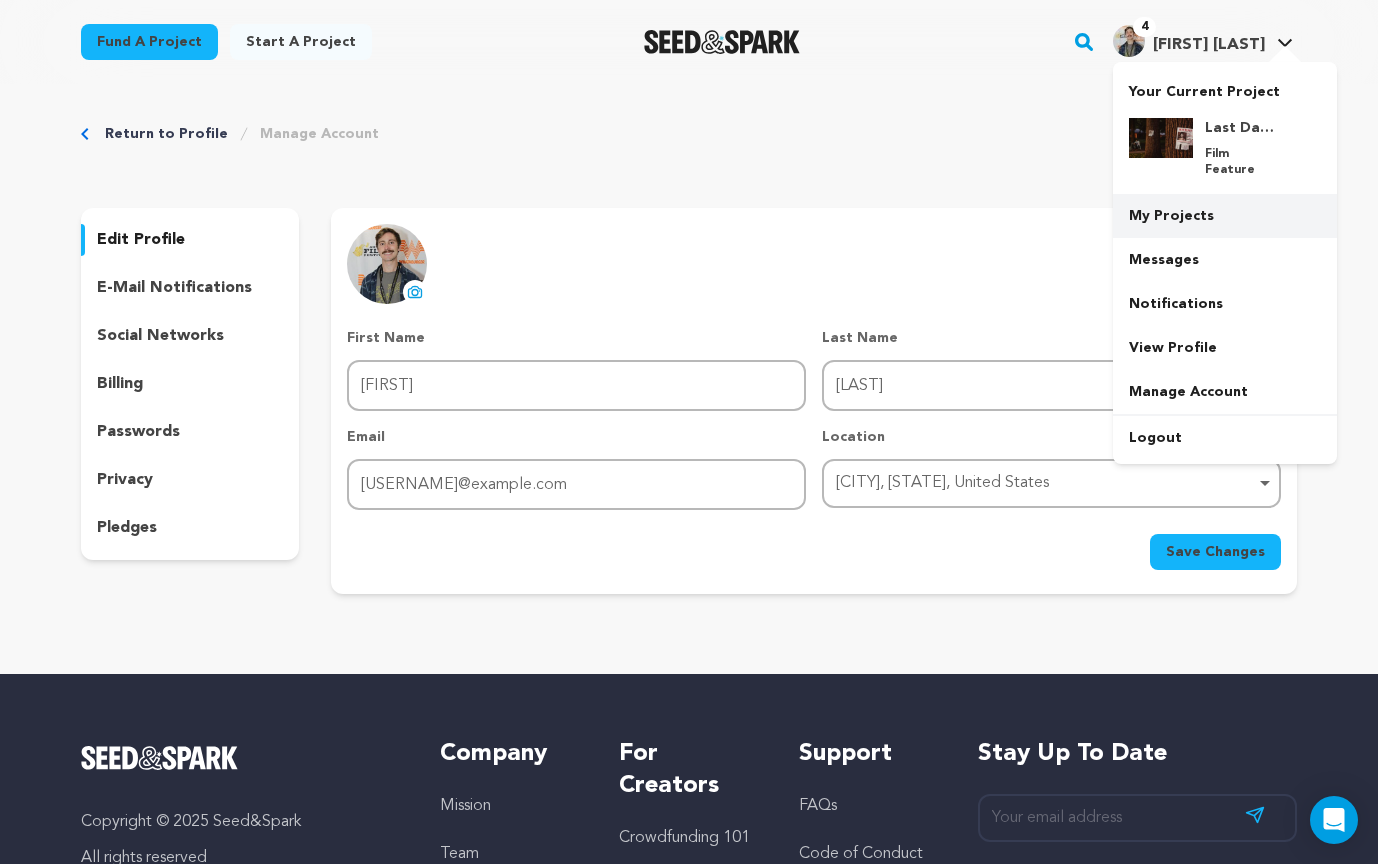 click on "My Projects" at bounding box center (1225, 216) 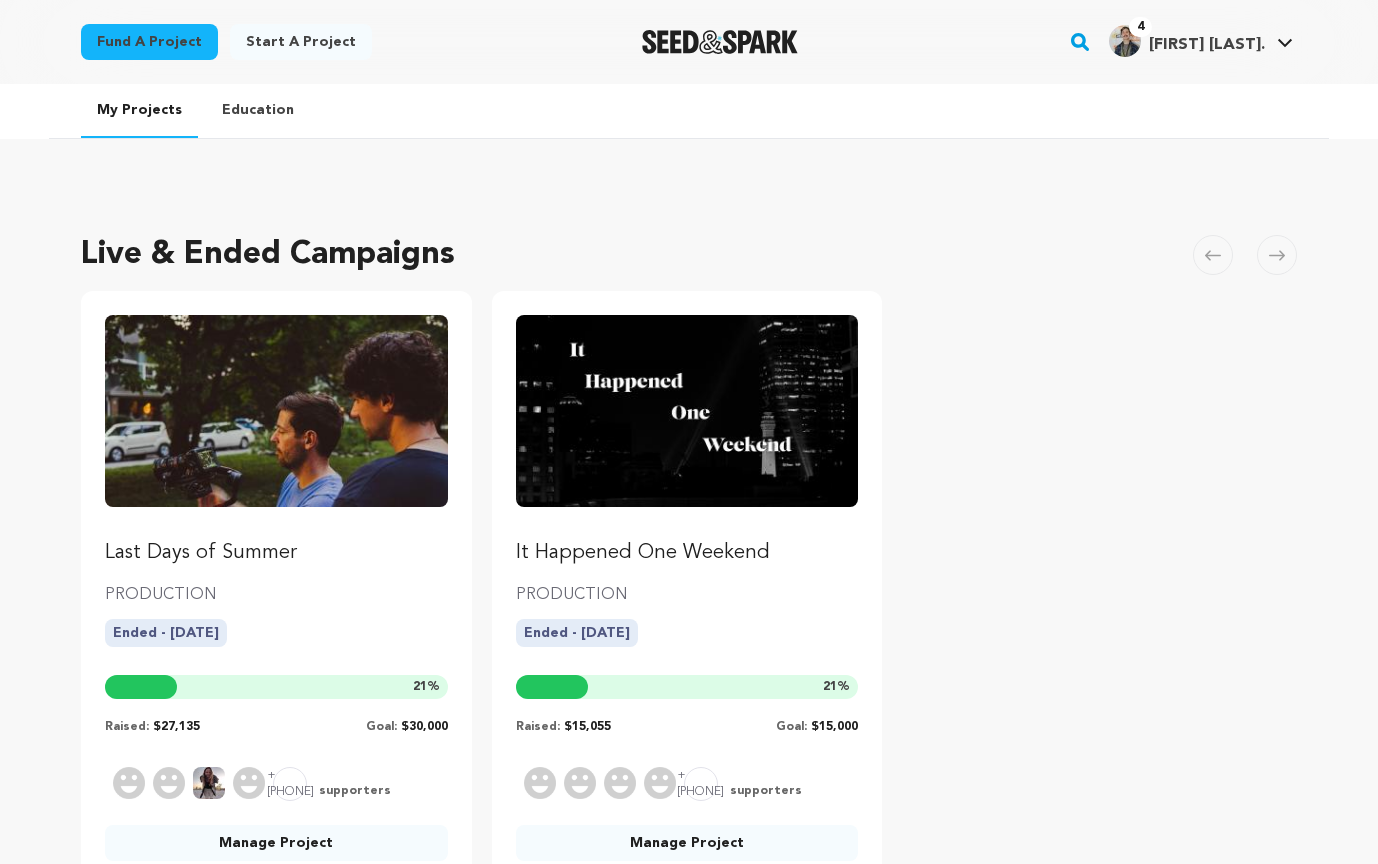 scroll, scrollTop: 0, scrollLeft: 0, axis: both 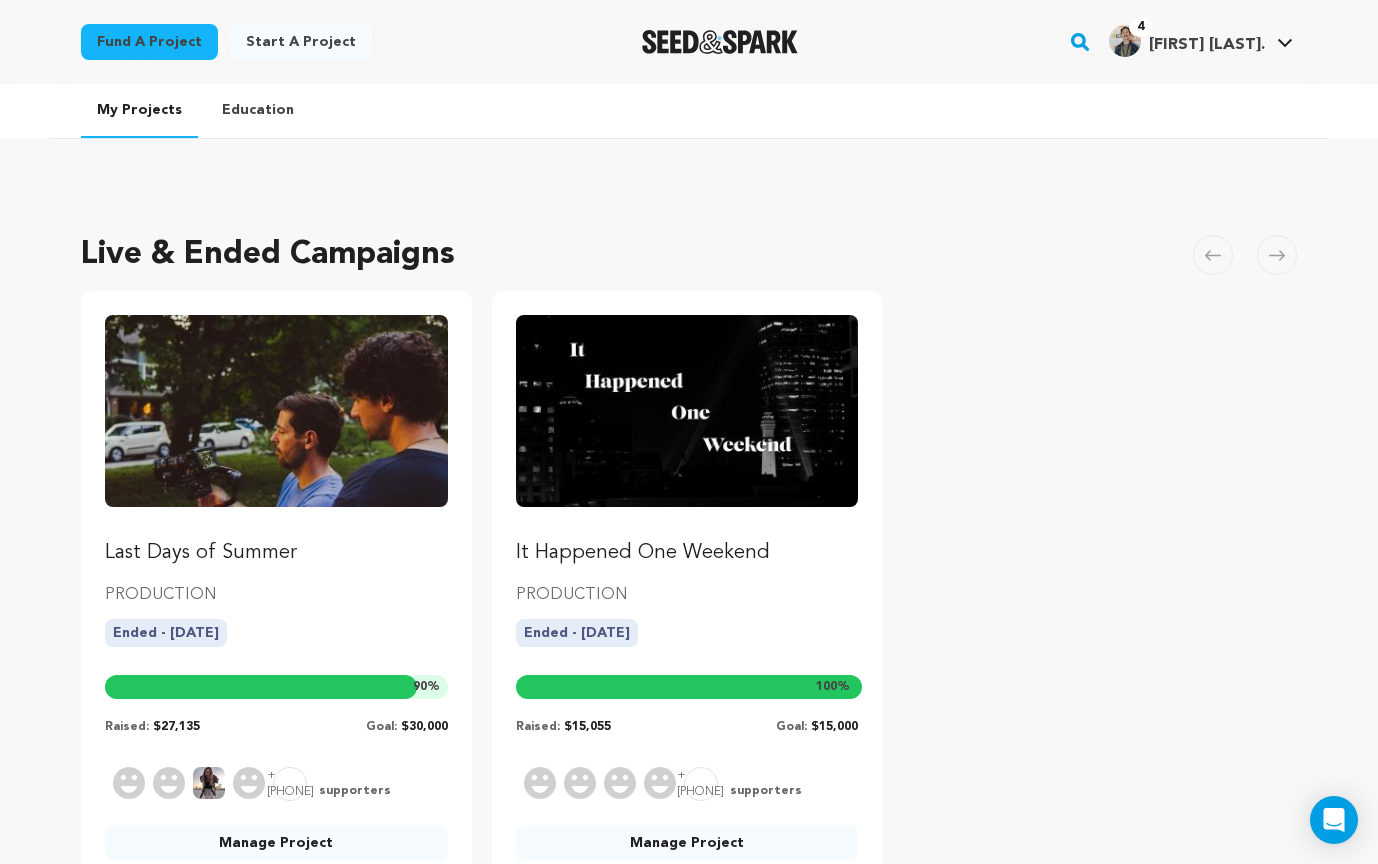 click on "It Happened One Weekend" at bounding box center (687, 553) 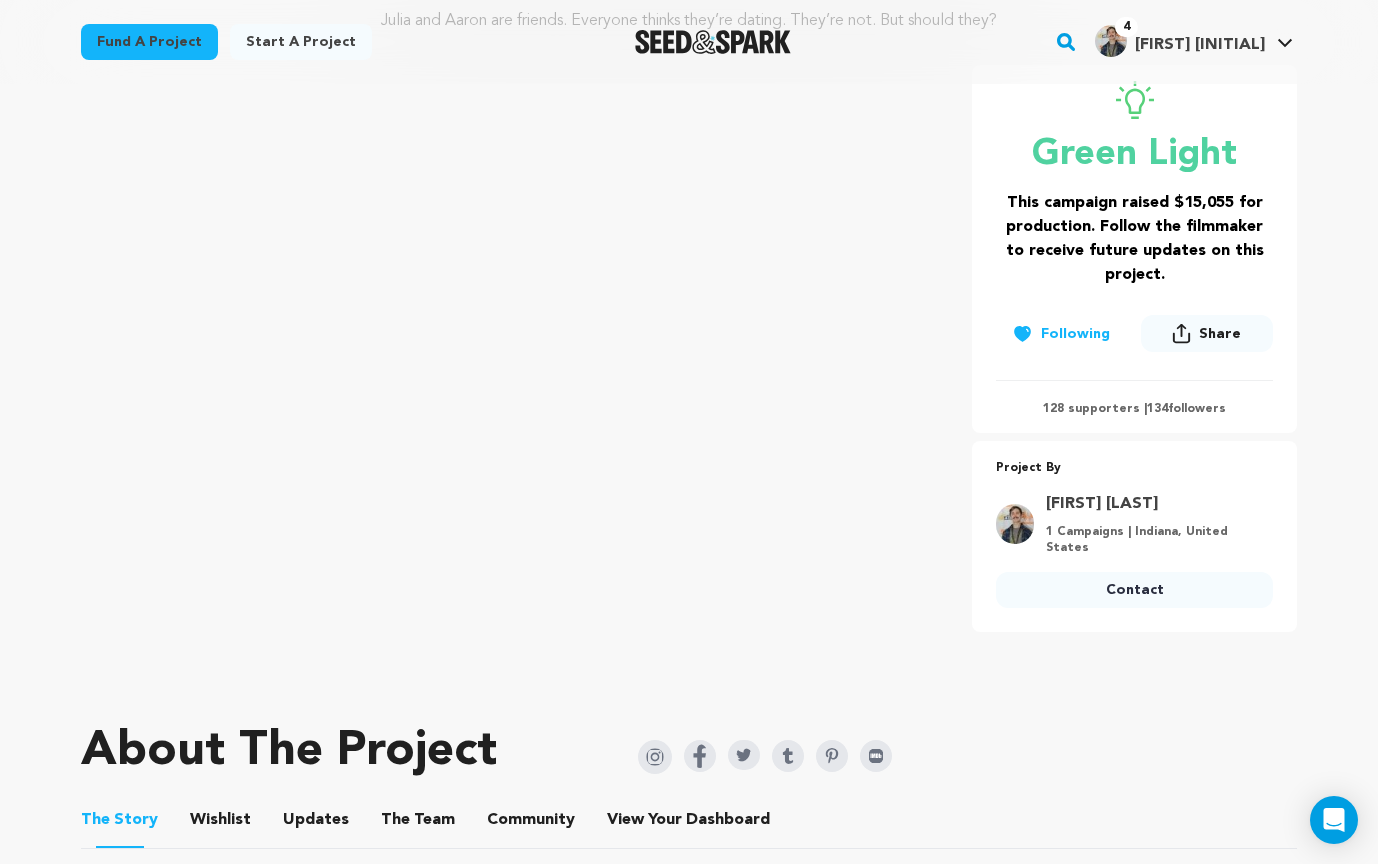scroll, scrollTop: 647, scrollLeft: 0, axis: vertical 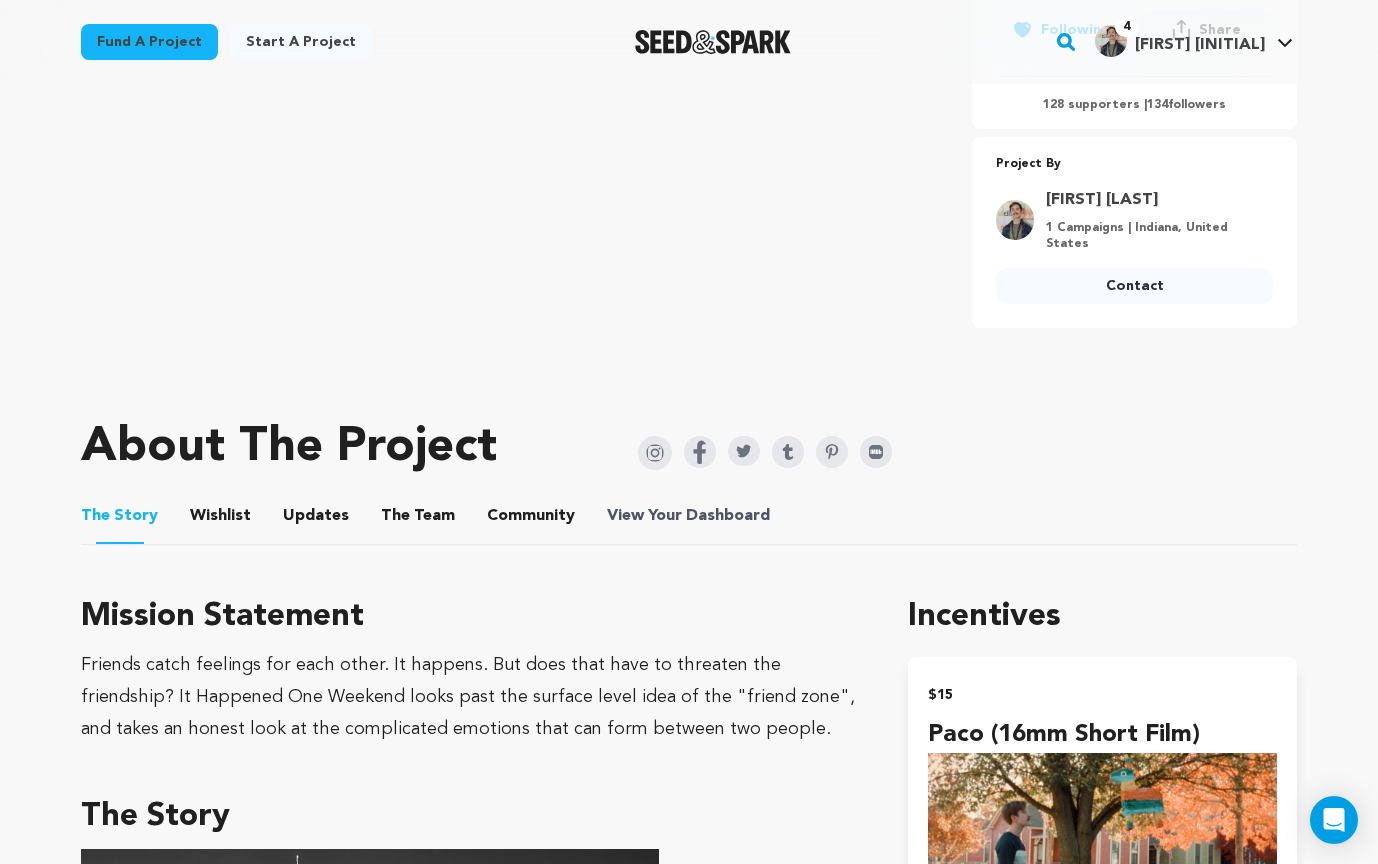 click on "View   Your   Dashboard" at bounding box center (690, 516) 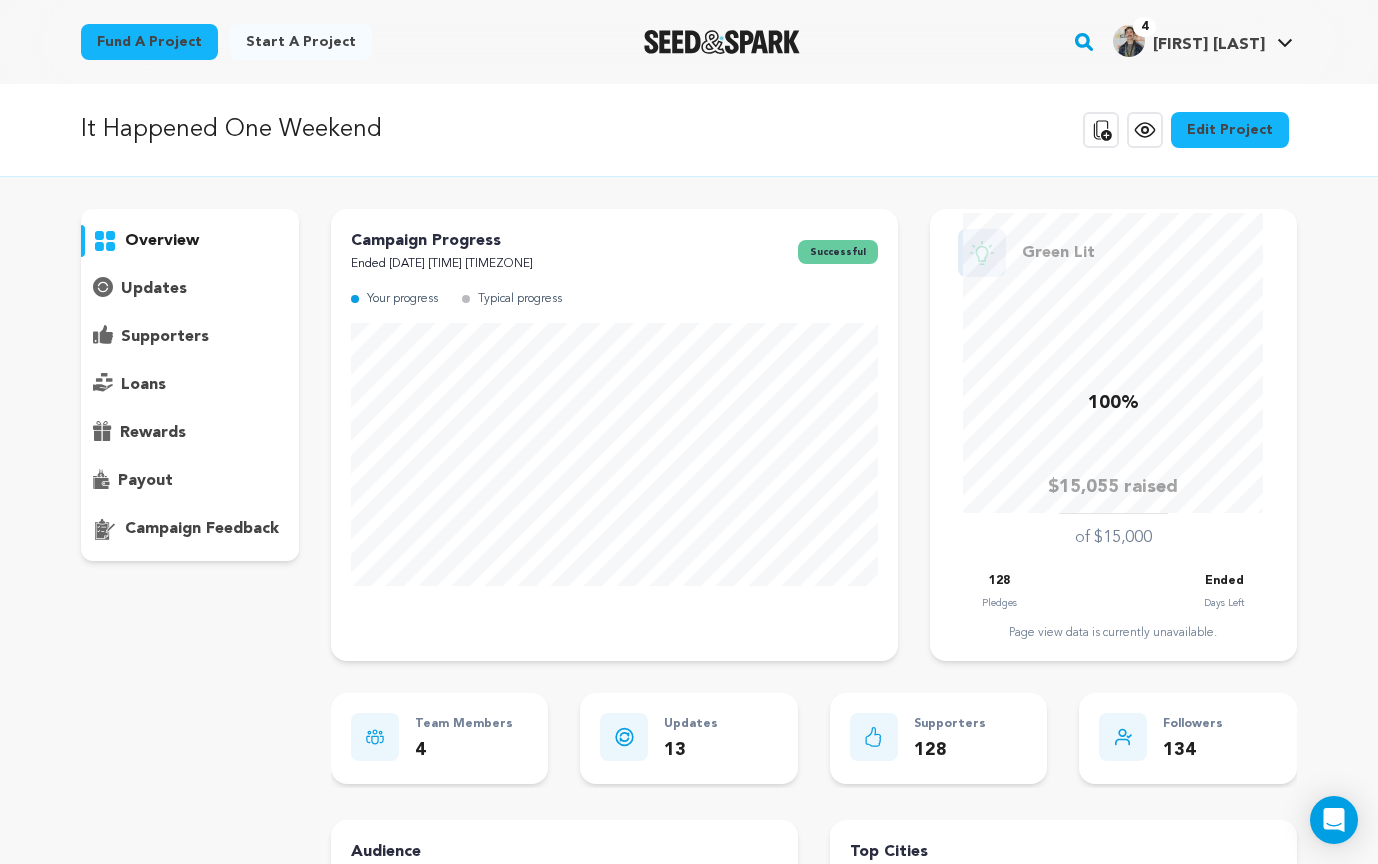 scroll, scrollTop: 0, scrollLeft: 0, axis: both 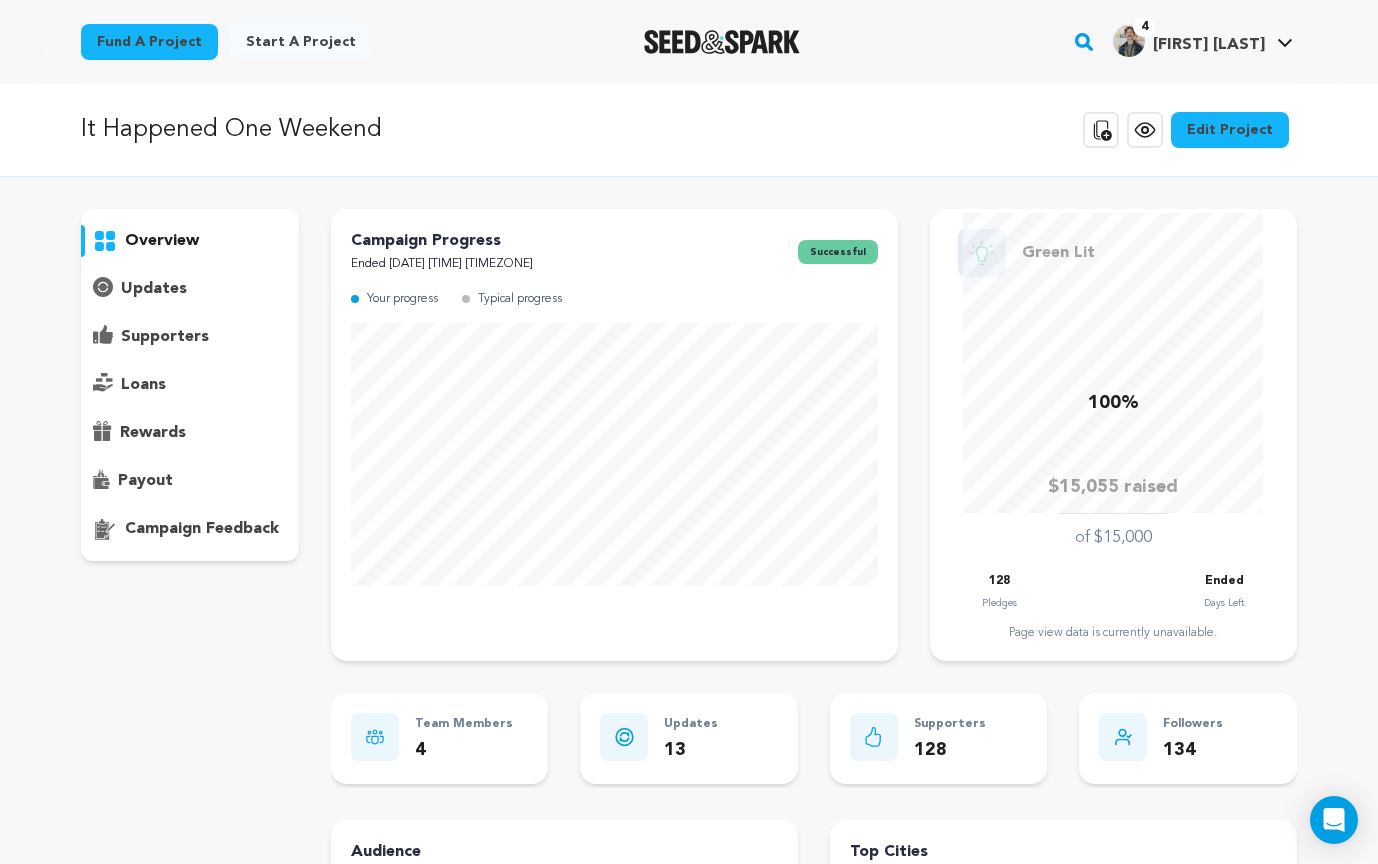 click on "supporters" at bounding box center (165, 337) 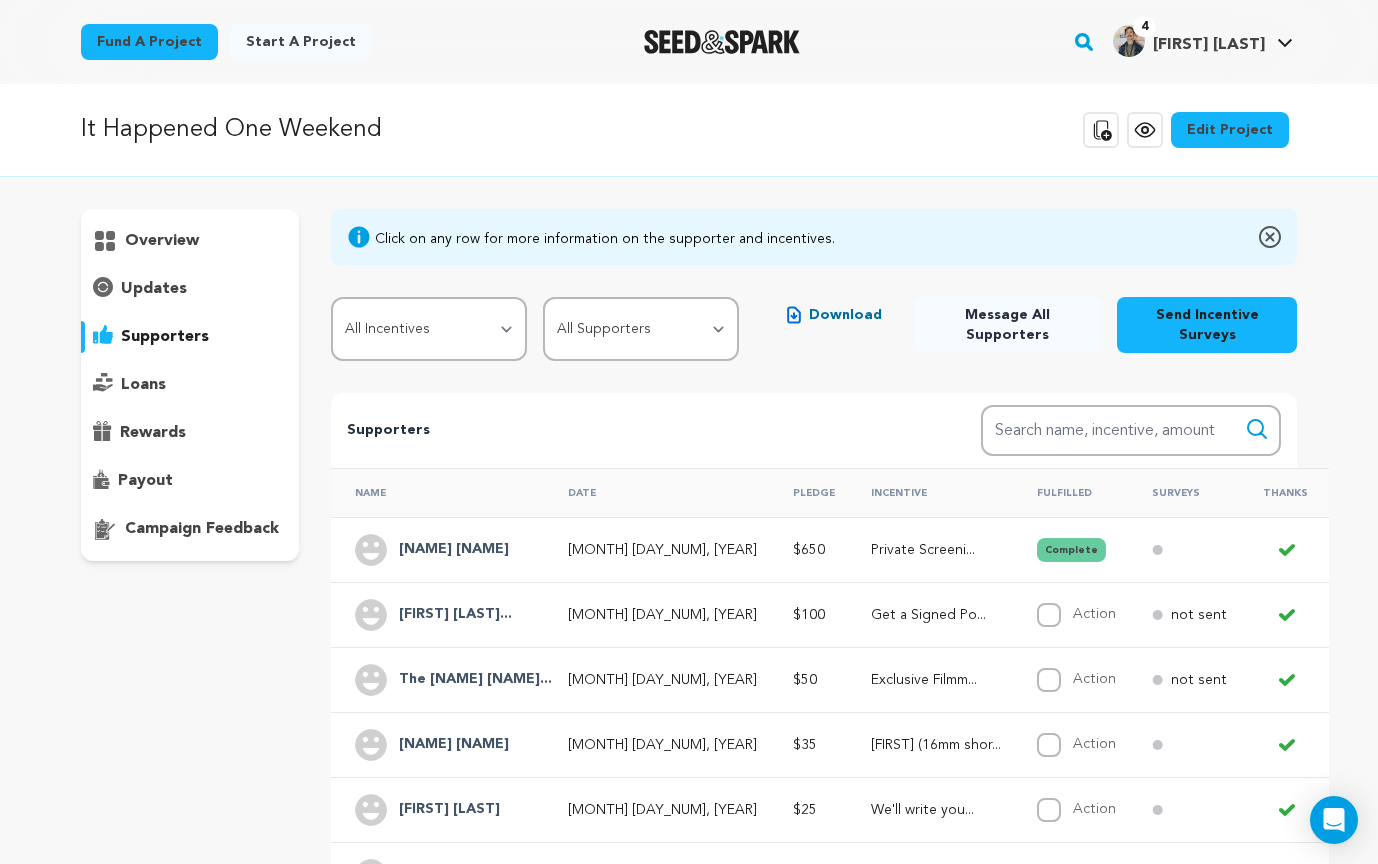 click on "loans" at bounding box center [190, 385] 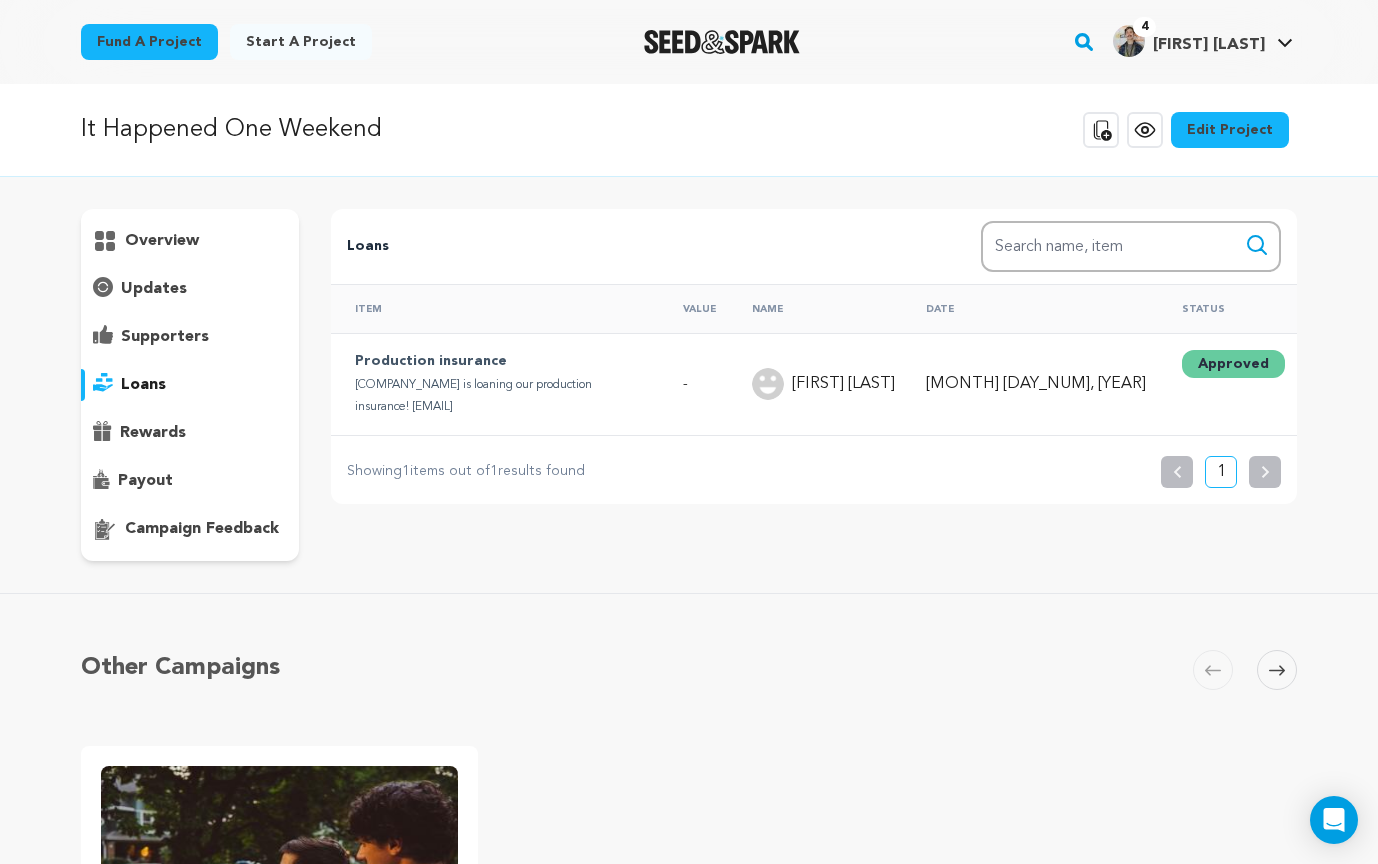 click on "overview" at bounding box center [162, 241] 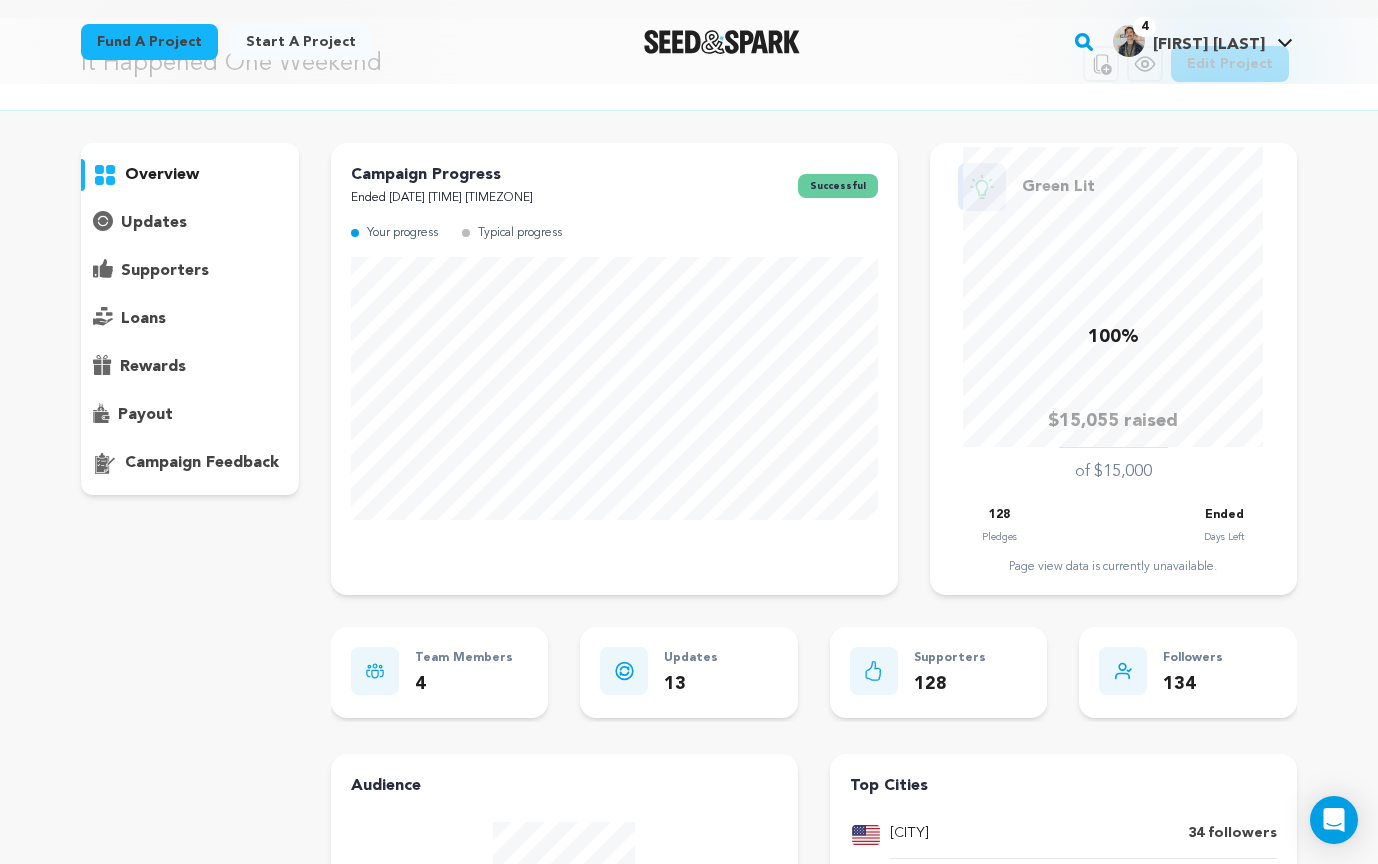 scroll, scrollTop: 60, scrollLeft: 0, axis: vertical 